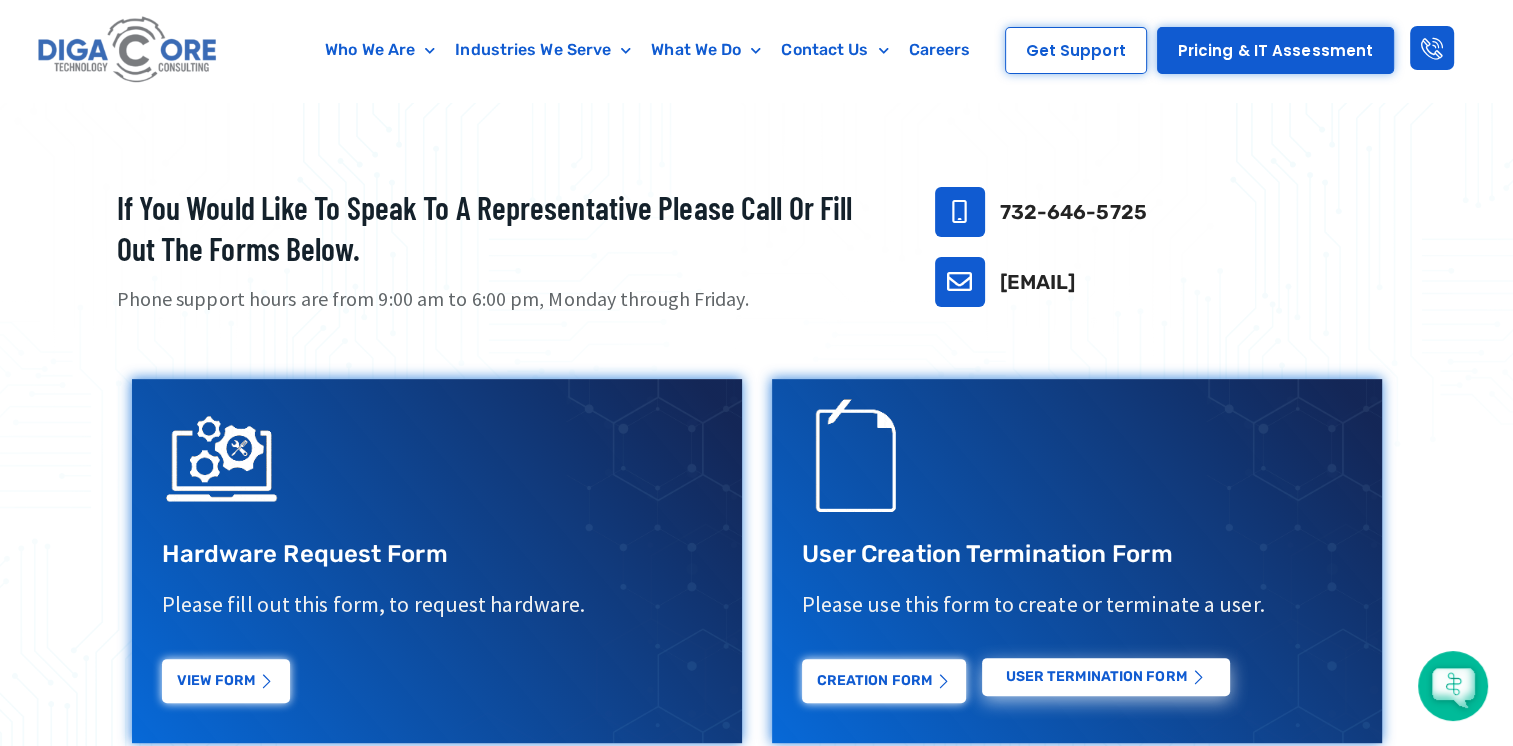 scroll, scrollTop: 700, scrollLeft: 0, axis: vertical 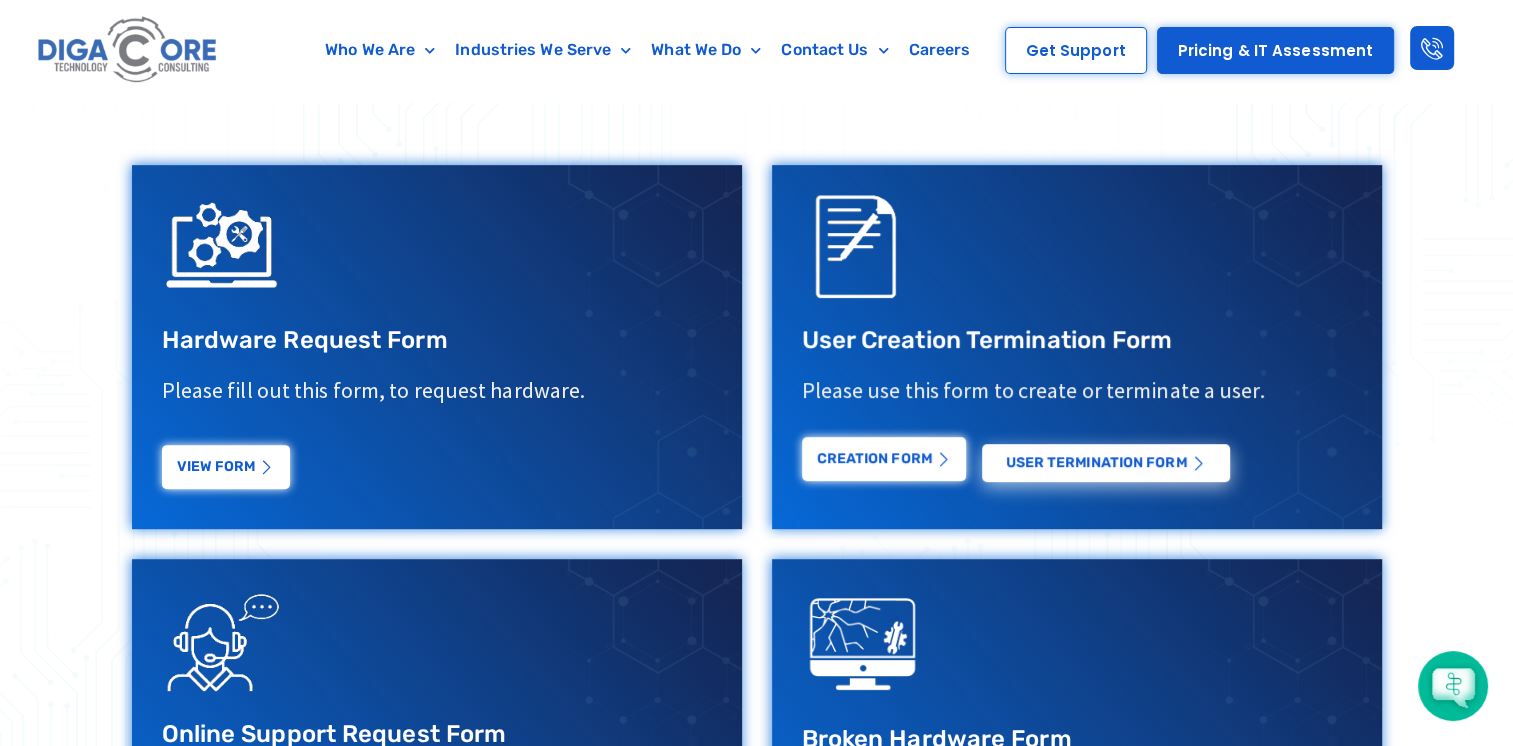 click on "Creation  Form" at bounding box center (884, 459) 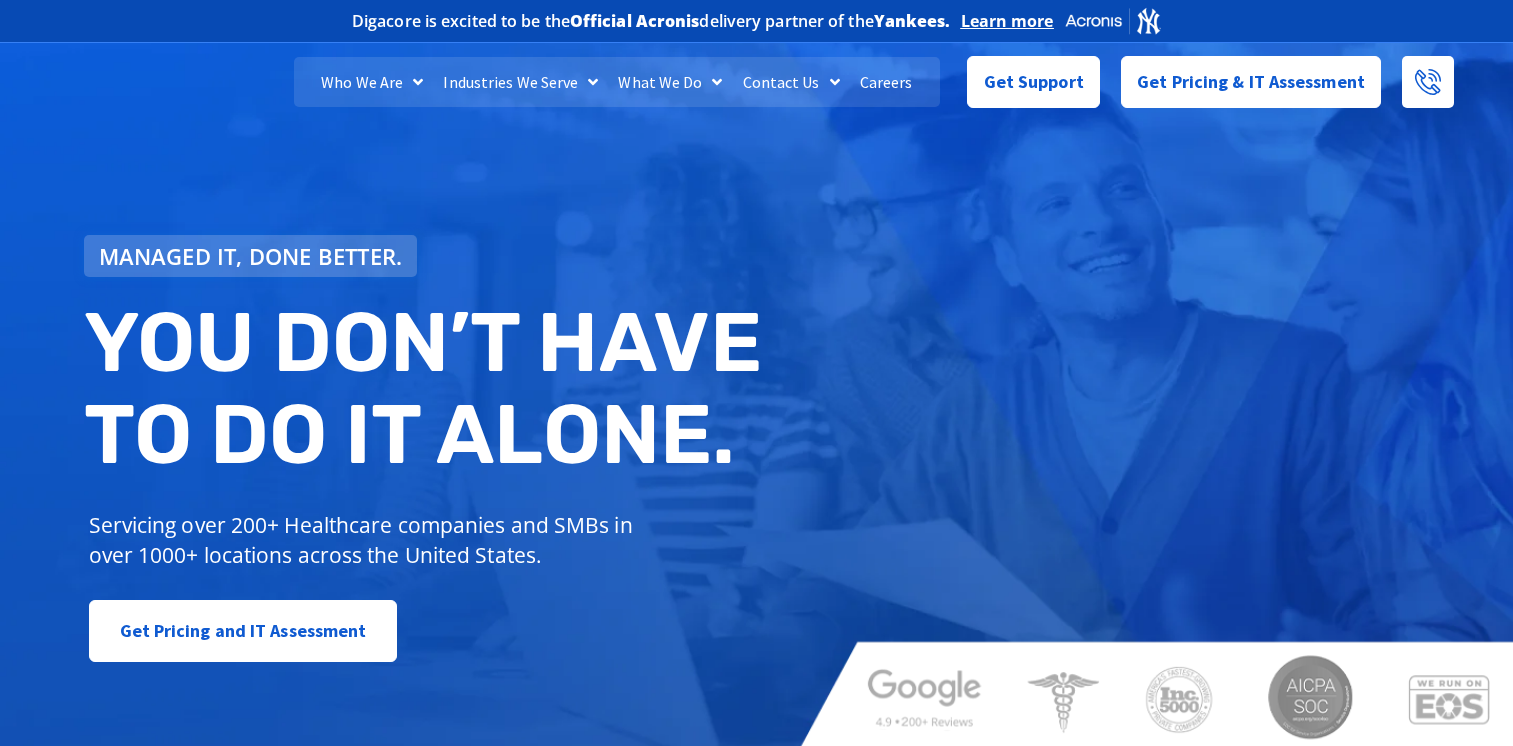 scroll, scrollTop: 0, scrollLeft: 0, axis: both 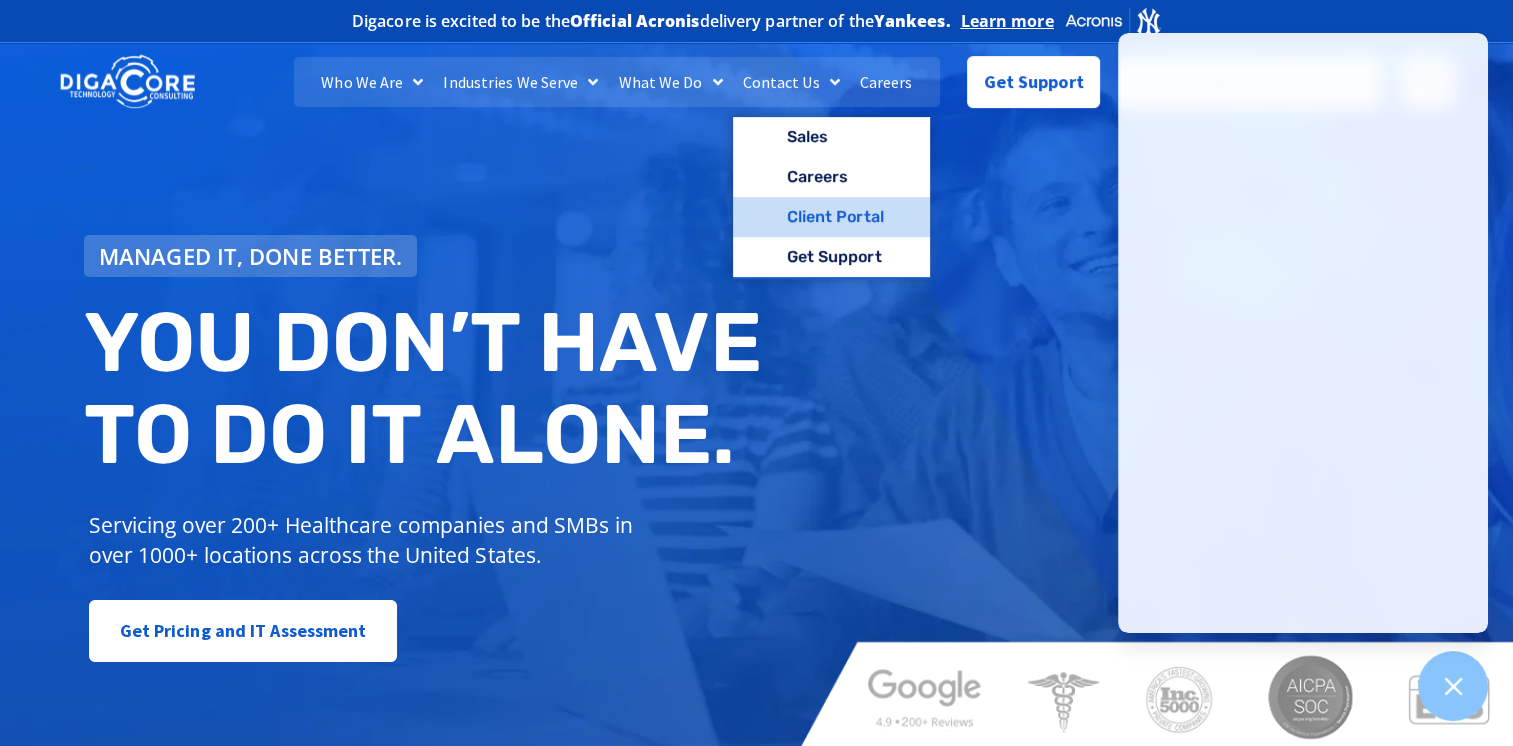 click on "Client Portal" 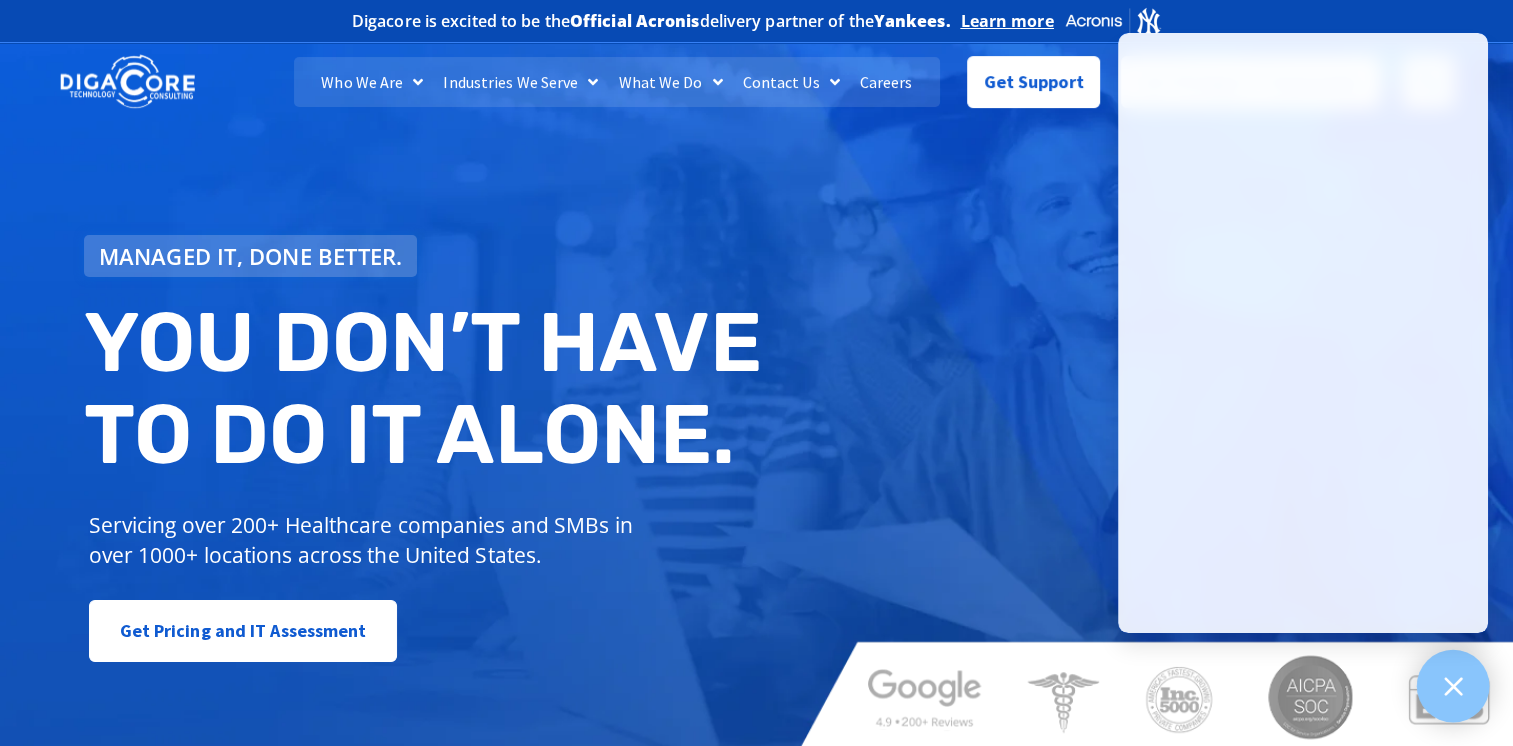 click at bounding box center (1453, 686) 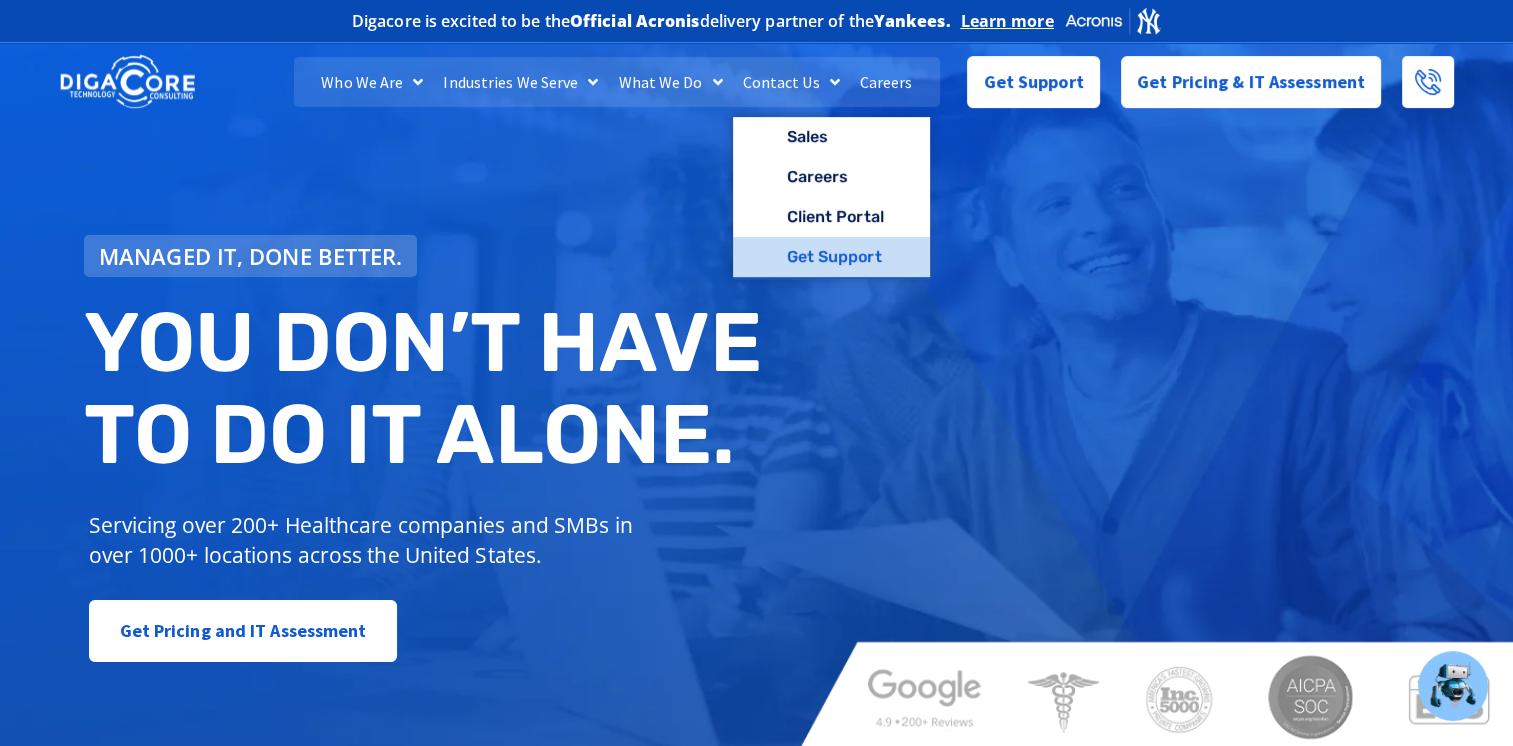 click on "Get Support" 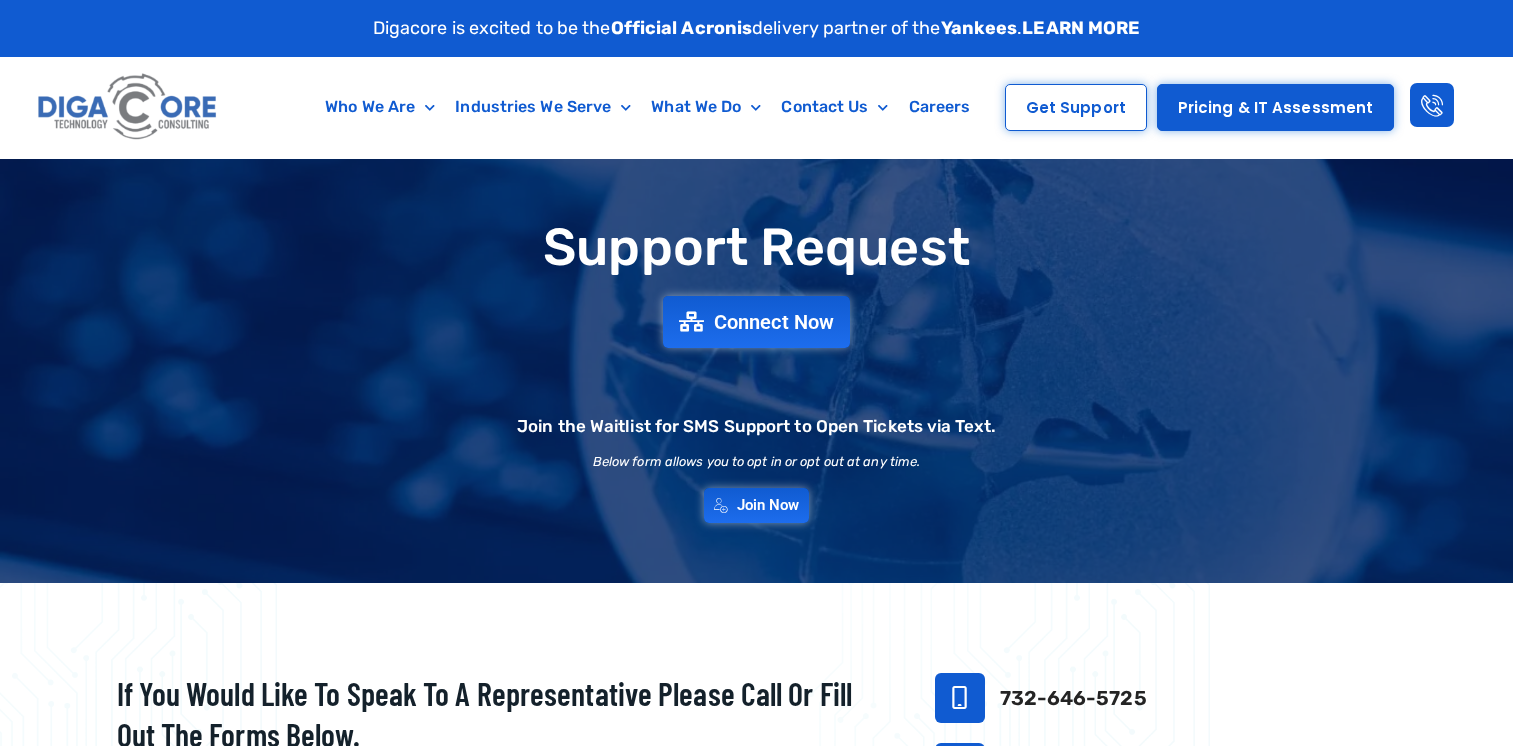 scroll, scrollTop: 0, scrollLeft: 0, axis: both 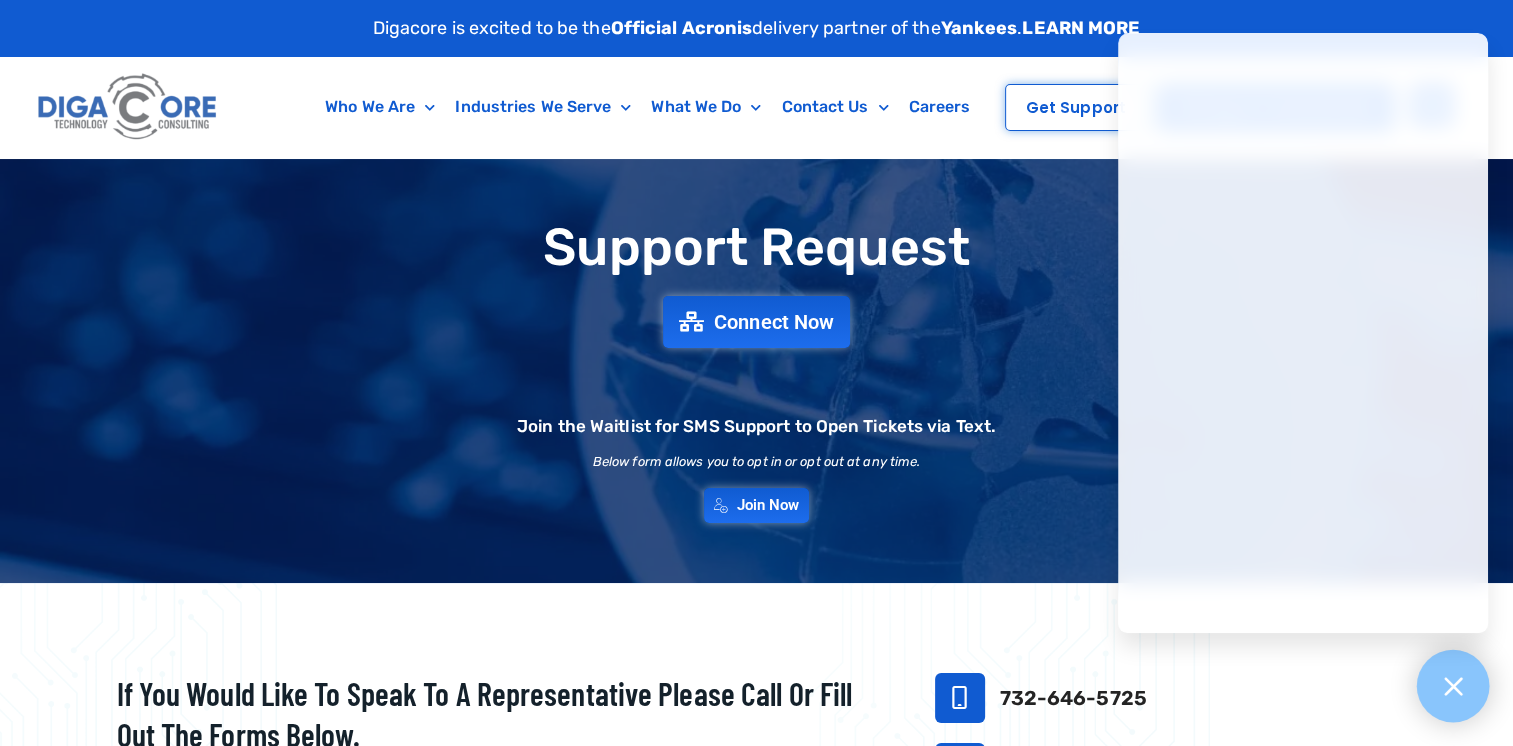 click 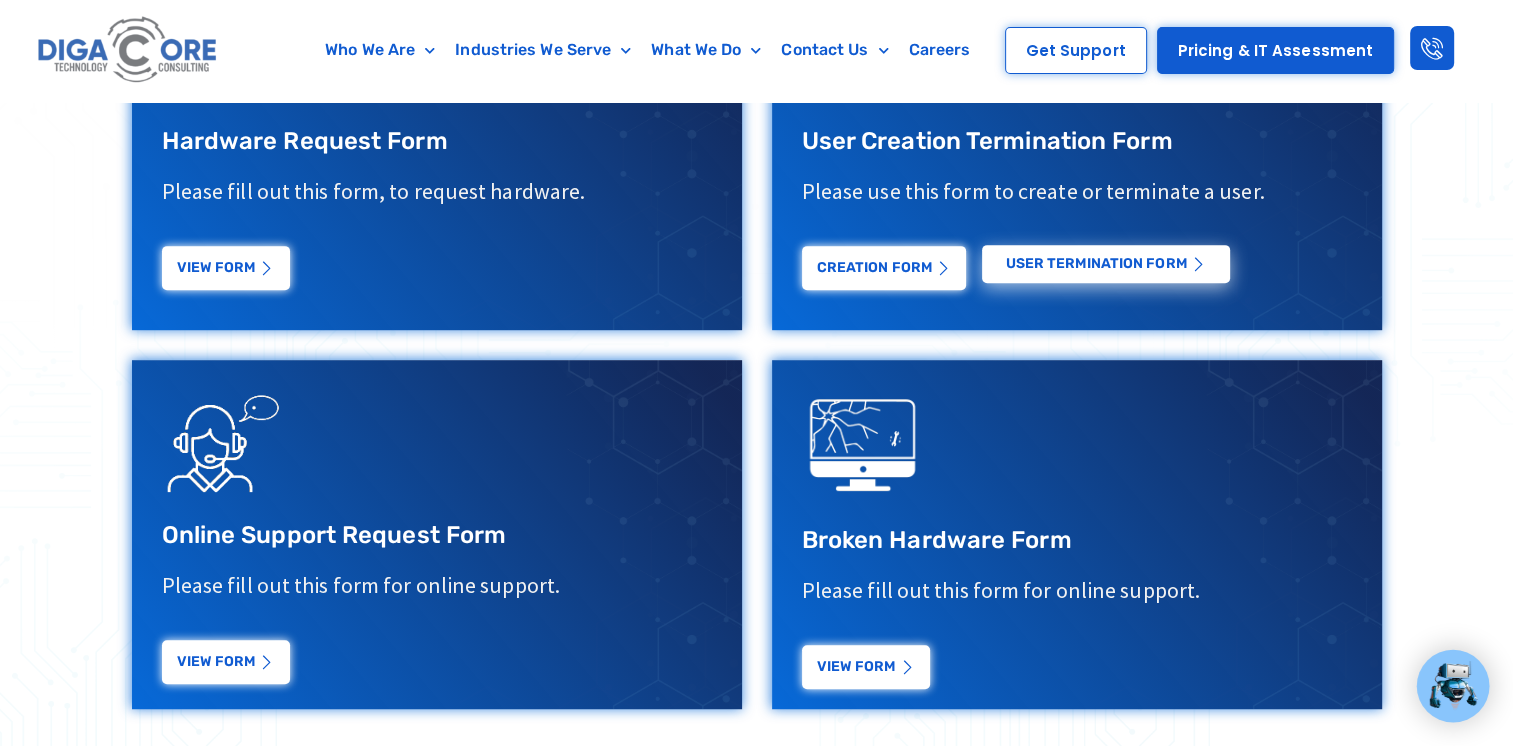 scroll, scrollTop: 868, scrollLeft: 0, axis: vertical 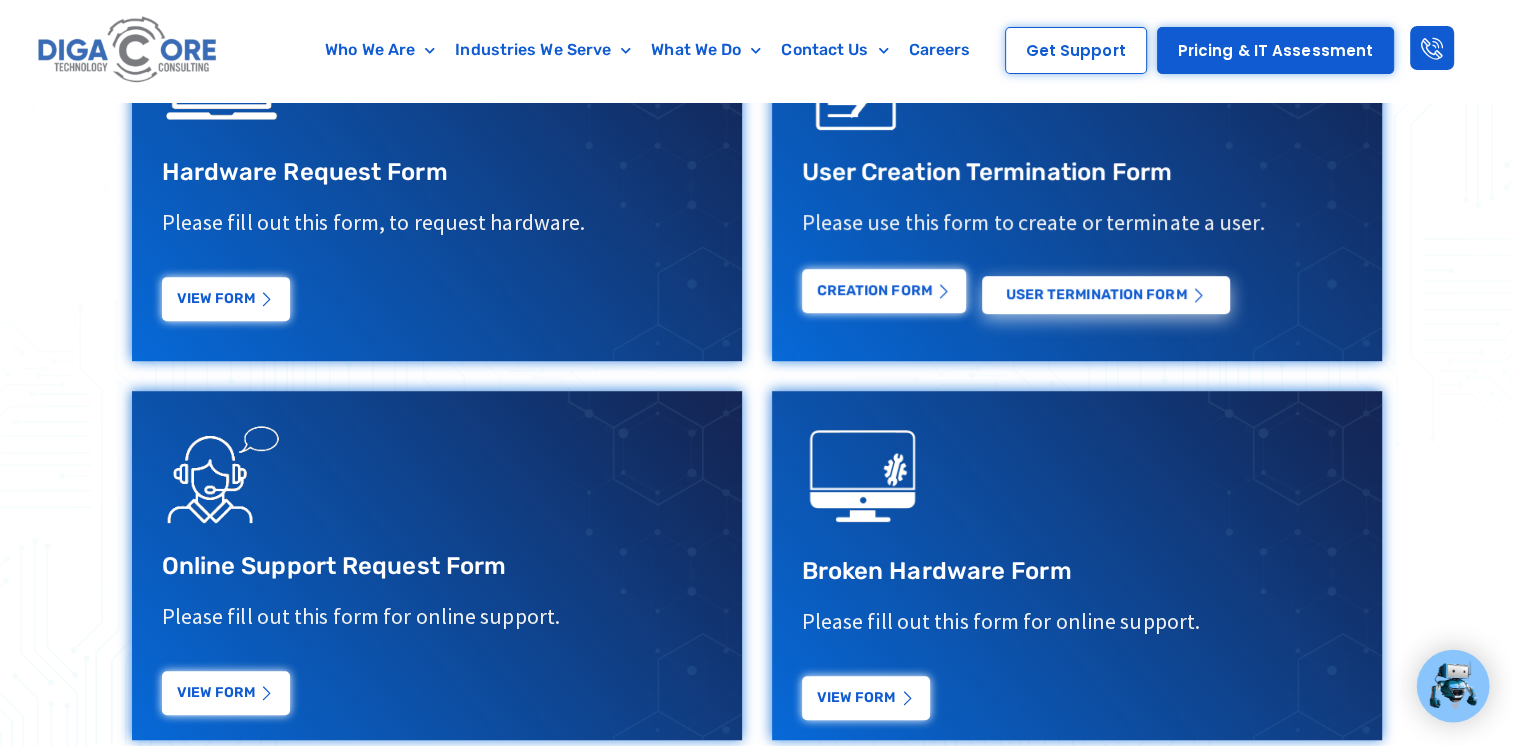 click on "Creation  Form" at bounding box center (884, 294) 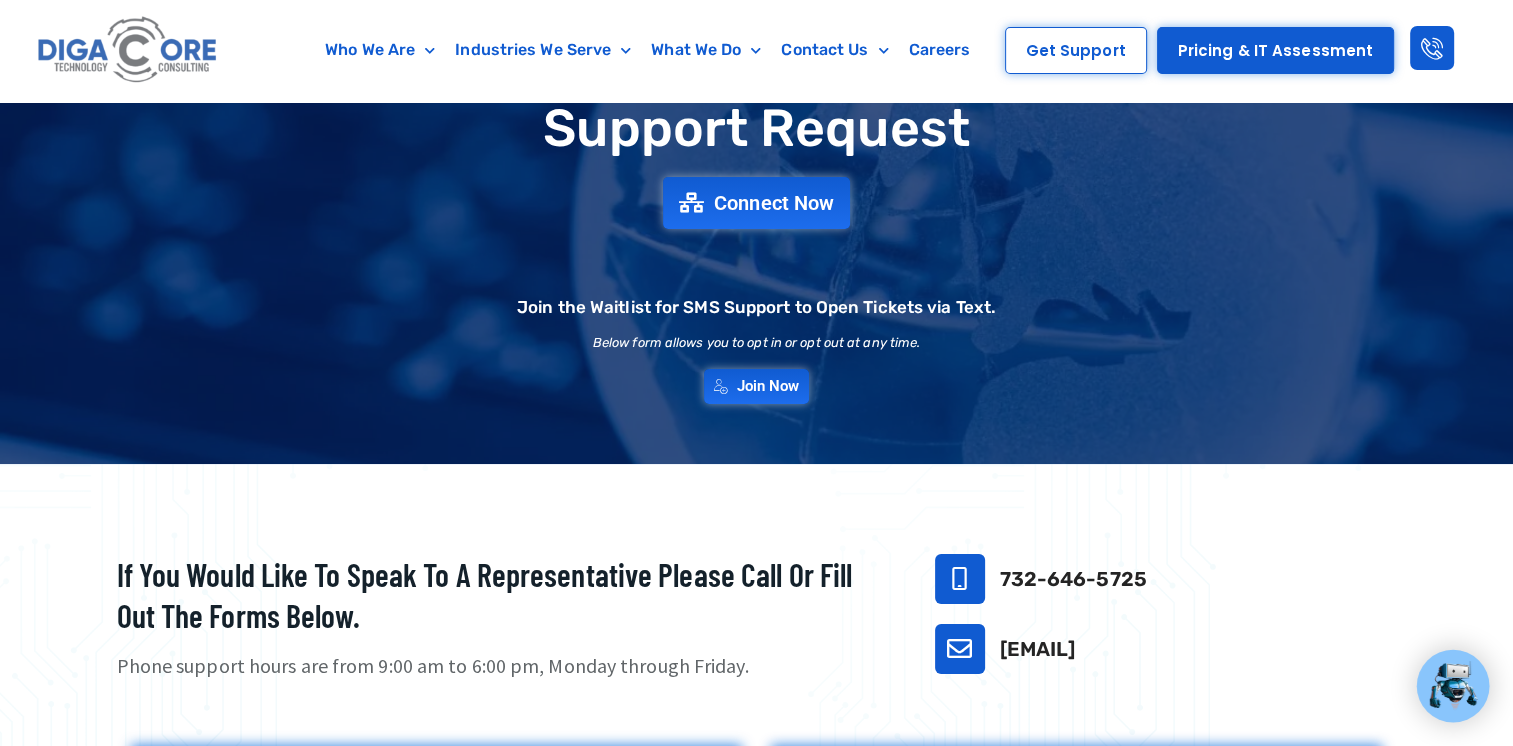 scroll, scrollTop: 0, scrollLeft: 0, axis: both 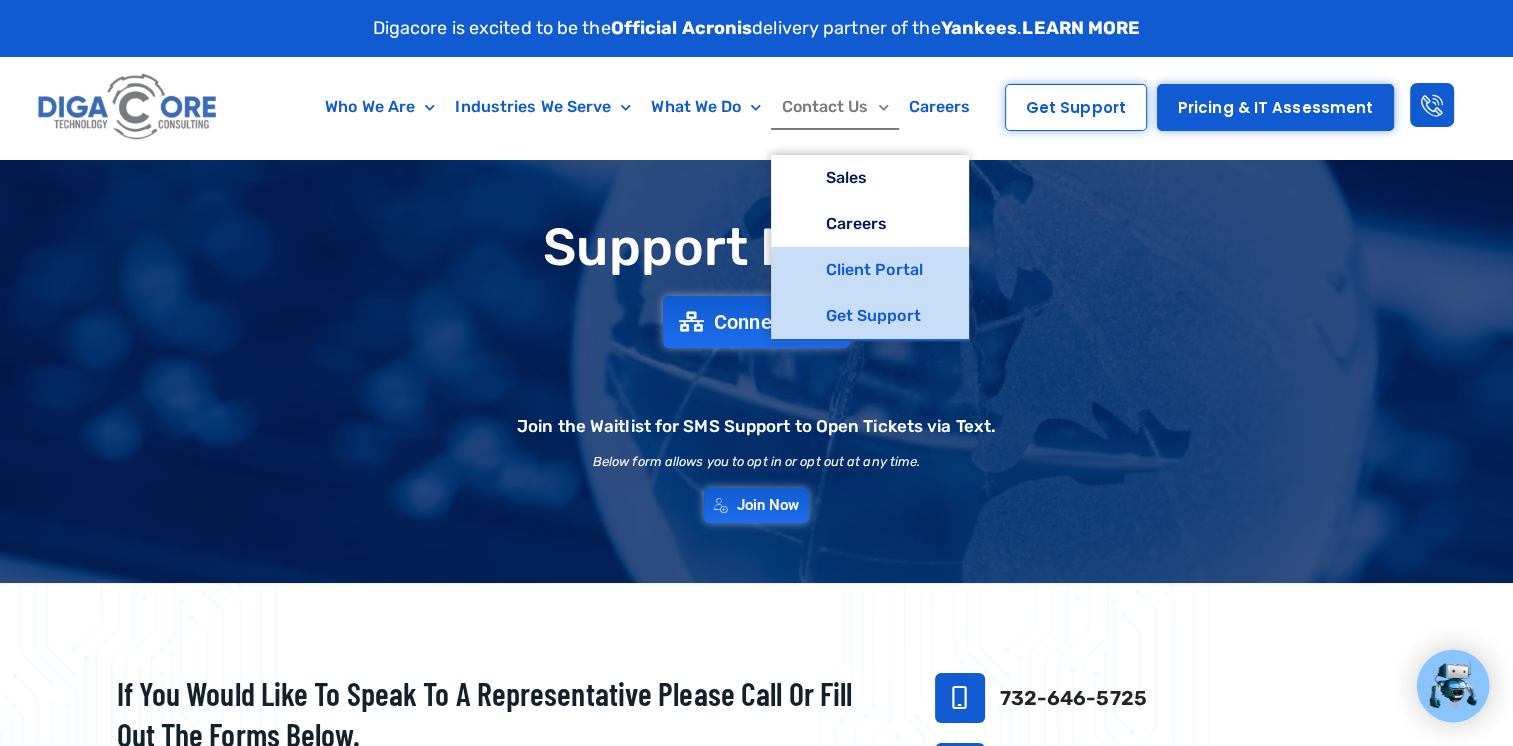click on "Client Portal" 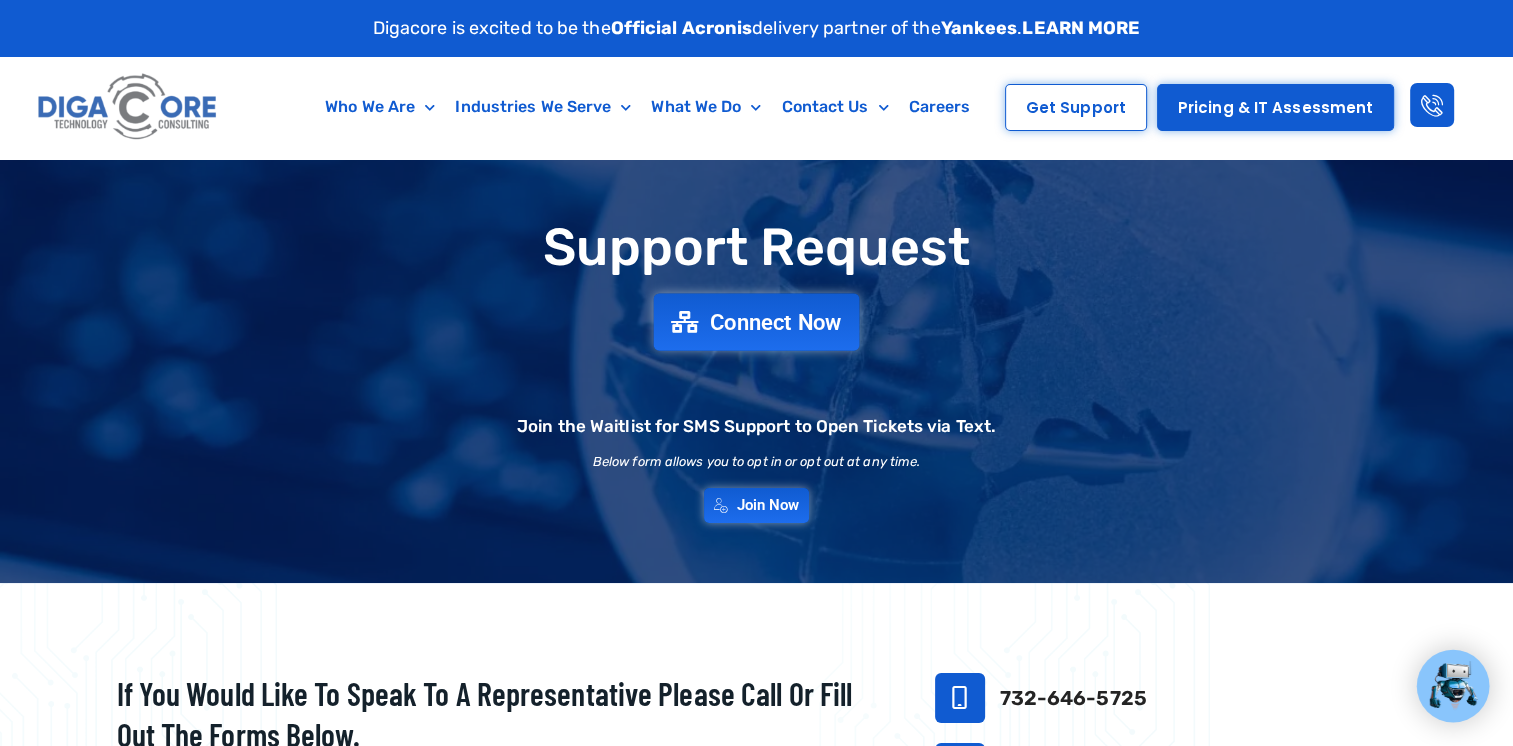 click on "Connect Now" at bounding box center (776, 322) 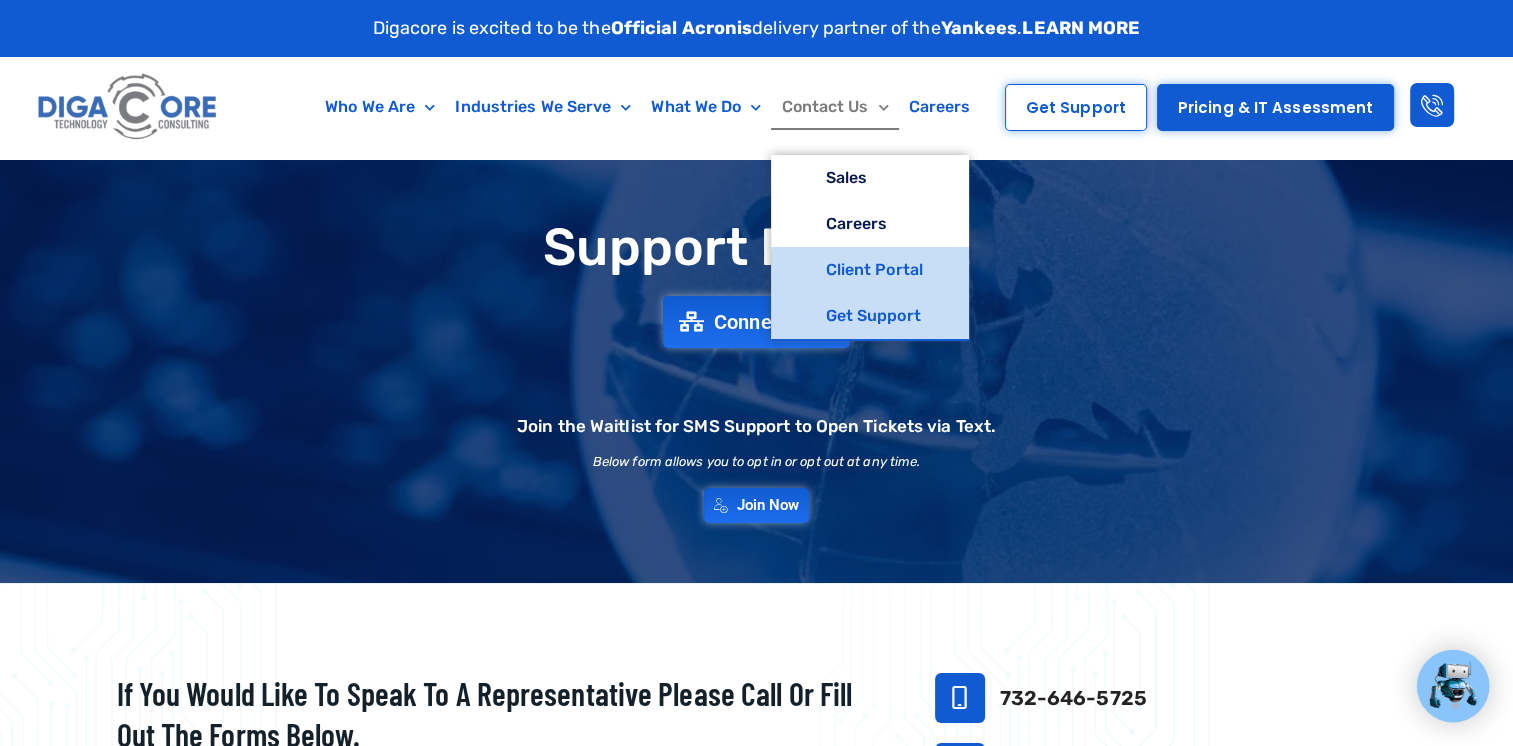 click on "Client Portal" 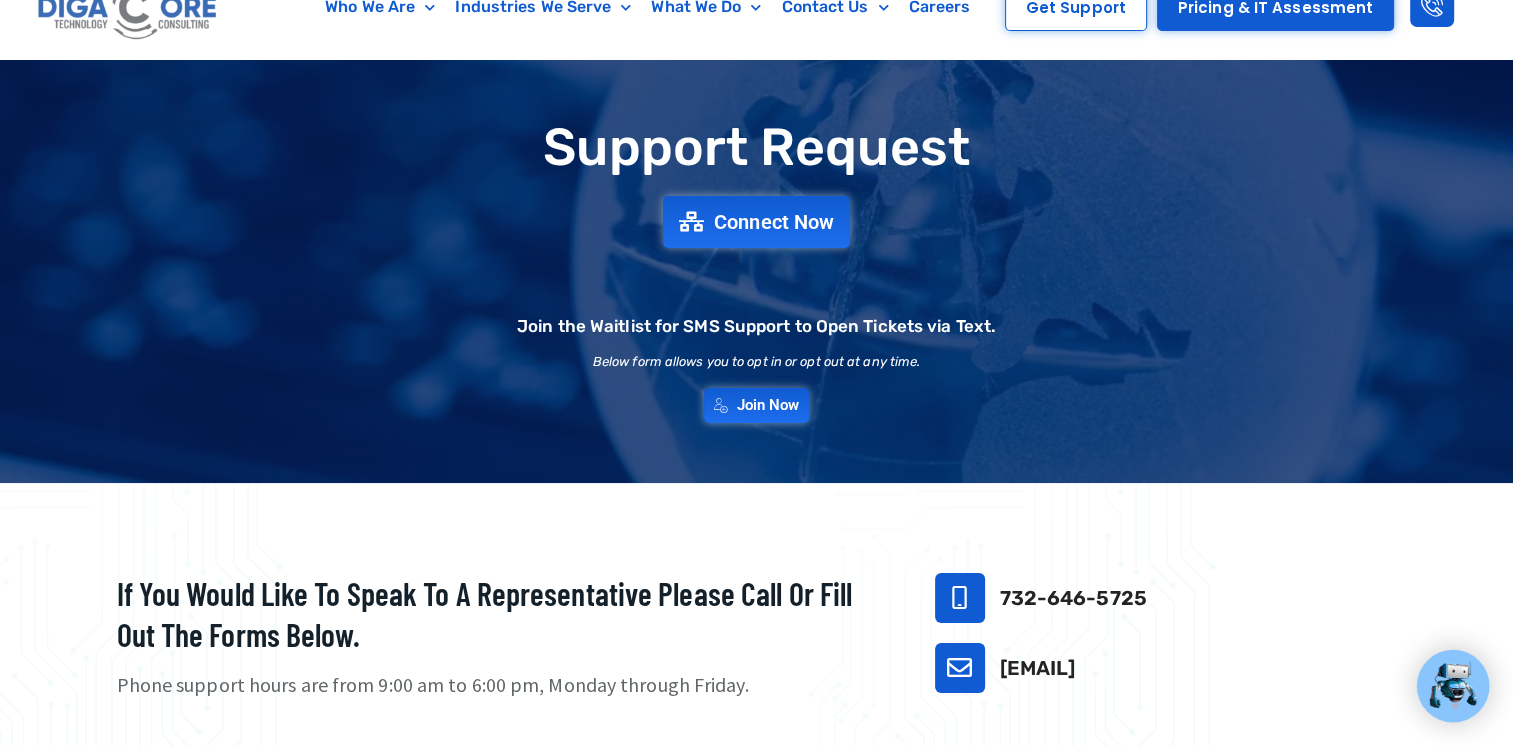 scroll, scrollTop: 0, scrollLeft: 0, axis: both 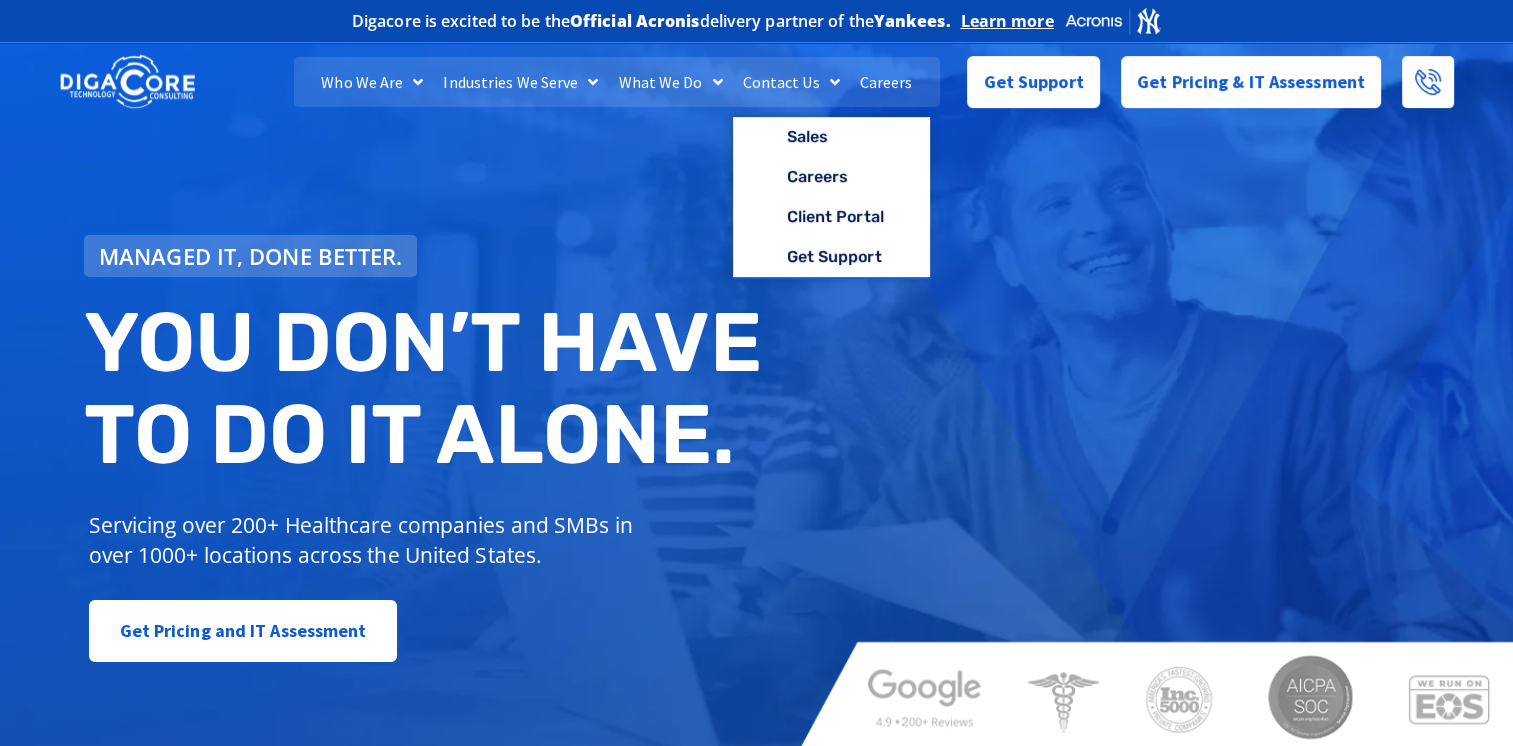 click on "Contact Us" 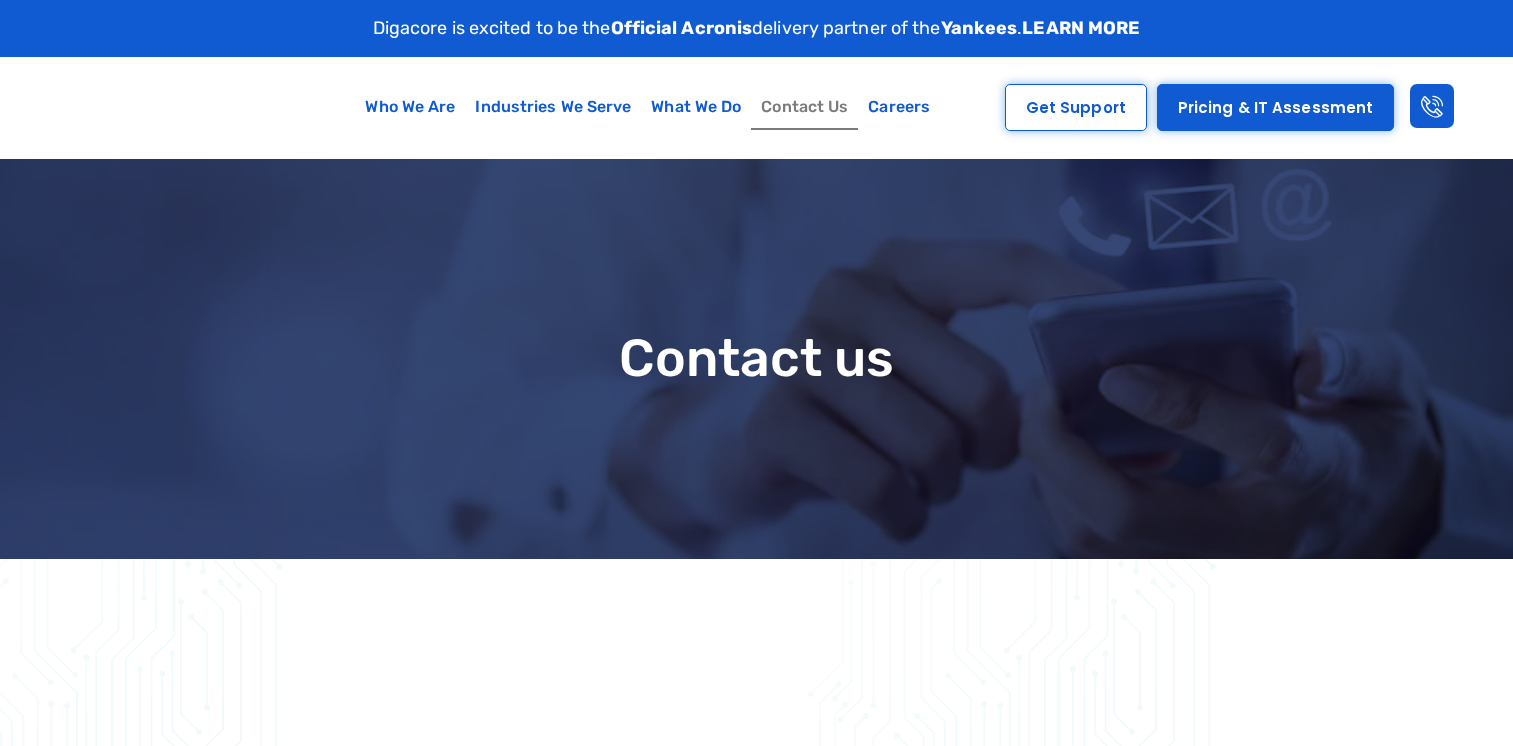 scroll, scrollTop: 0, scrollLeft: 0, axis: both 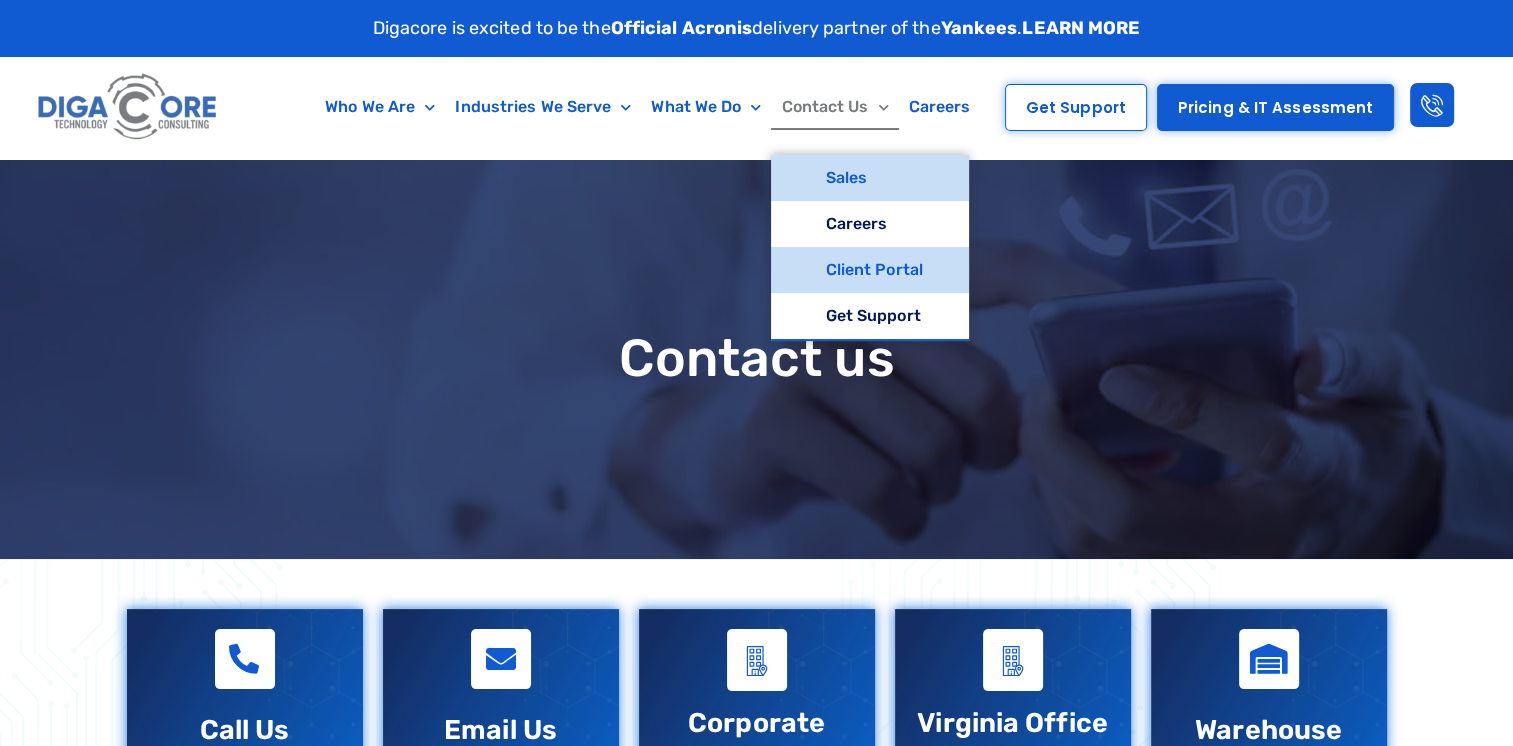 click on "Client Portal" 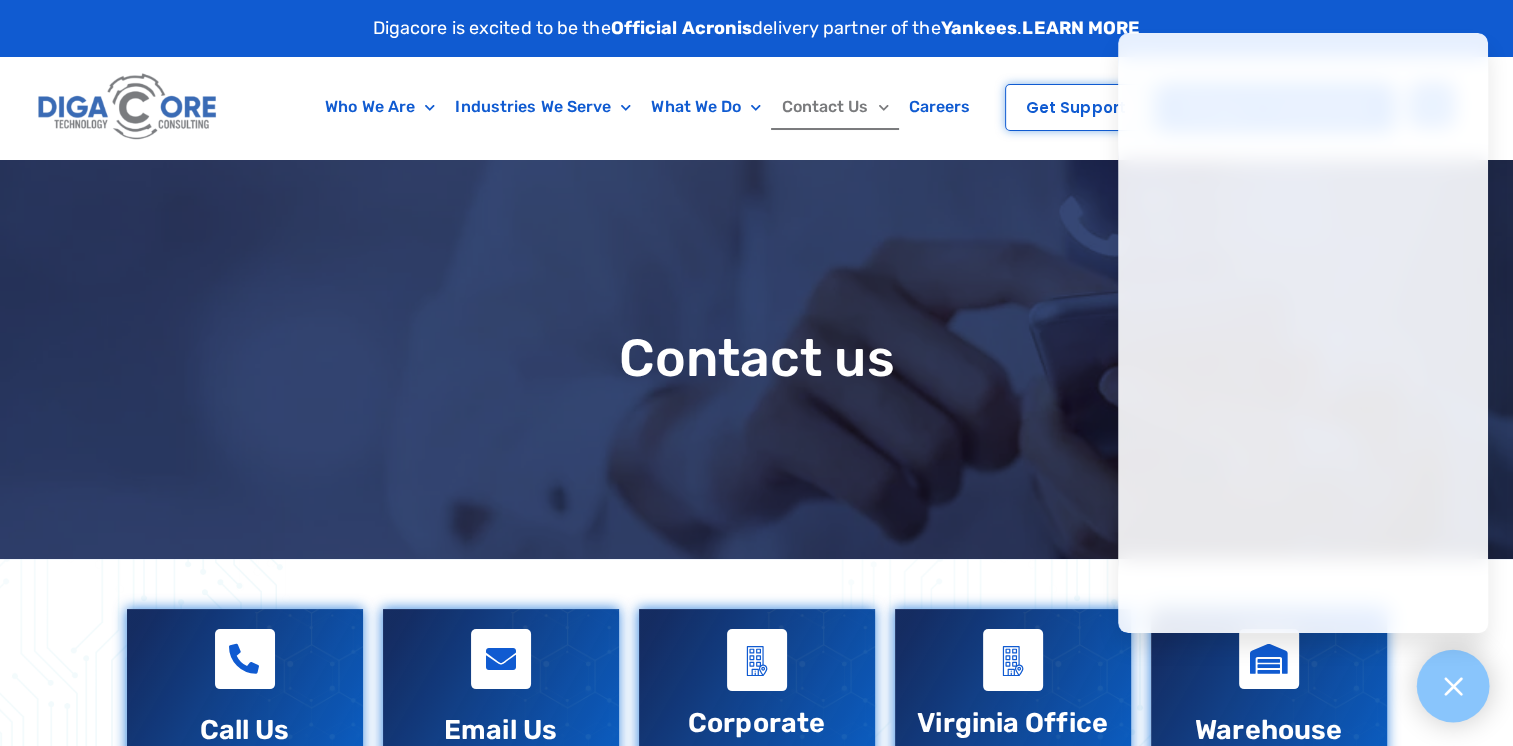 click 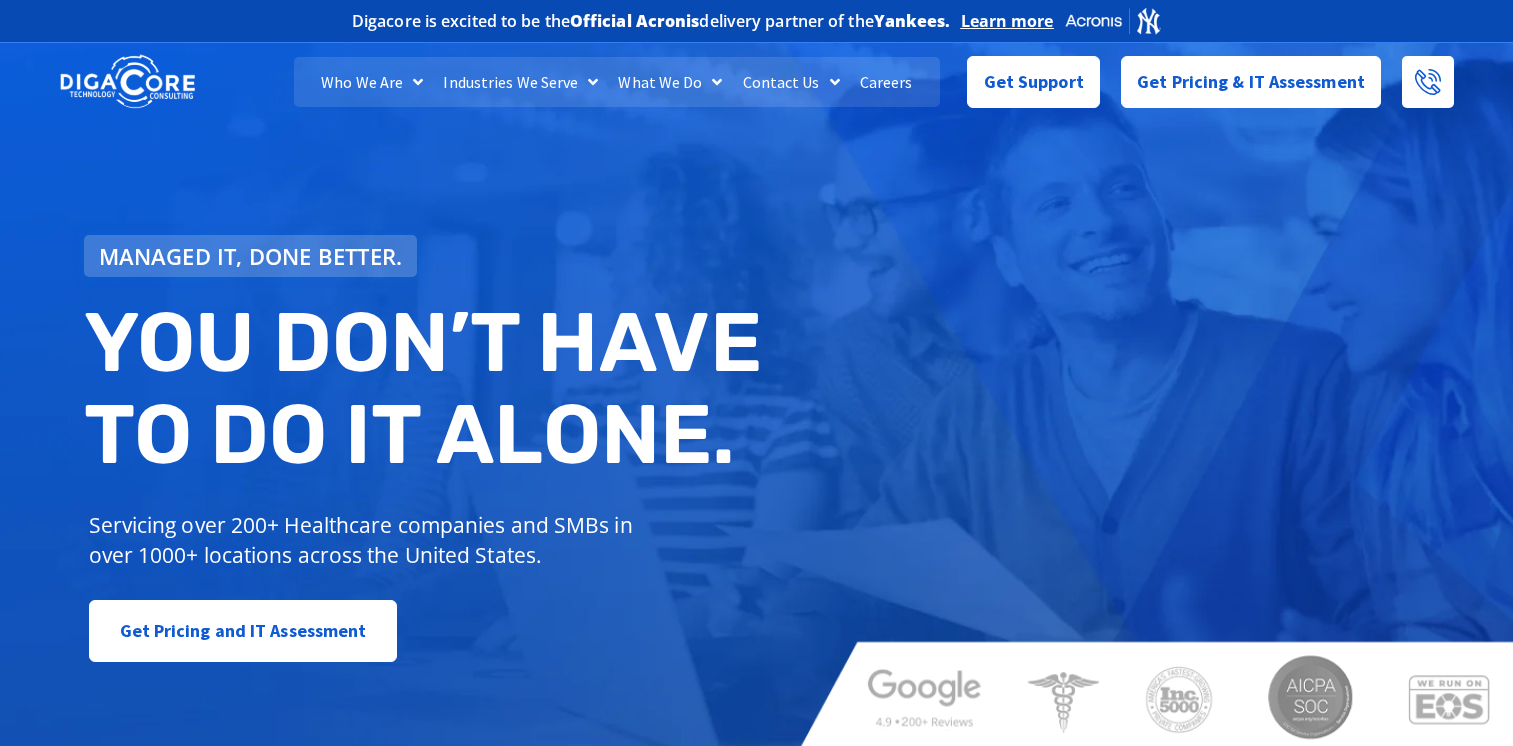 scroll, scrollTop: 0, scrollLeft: 0, axis: both 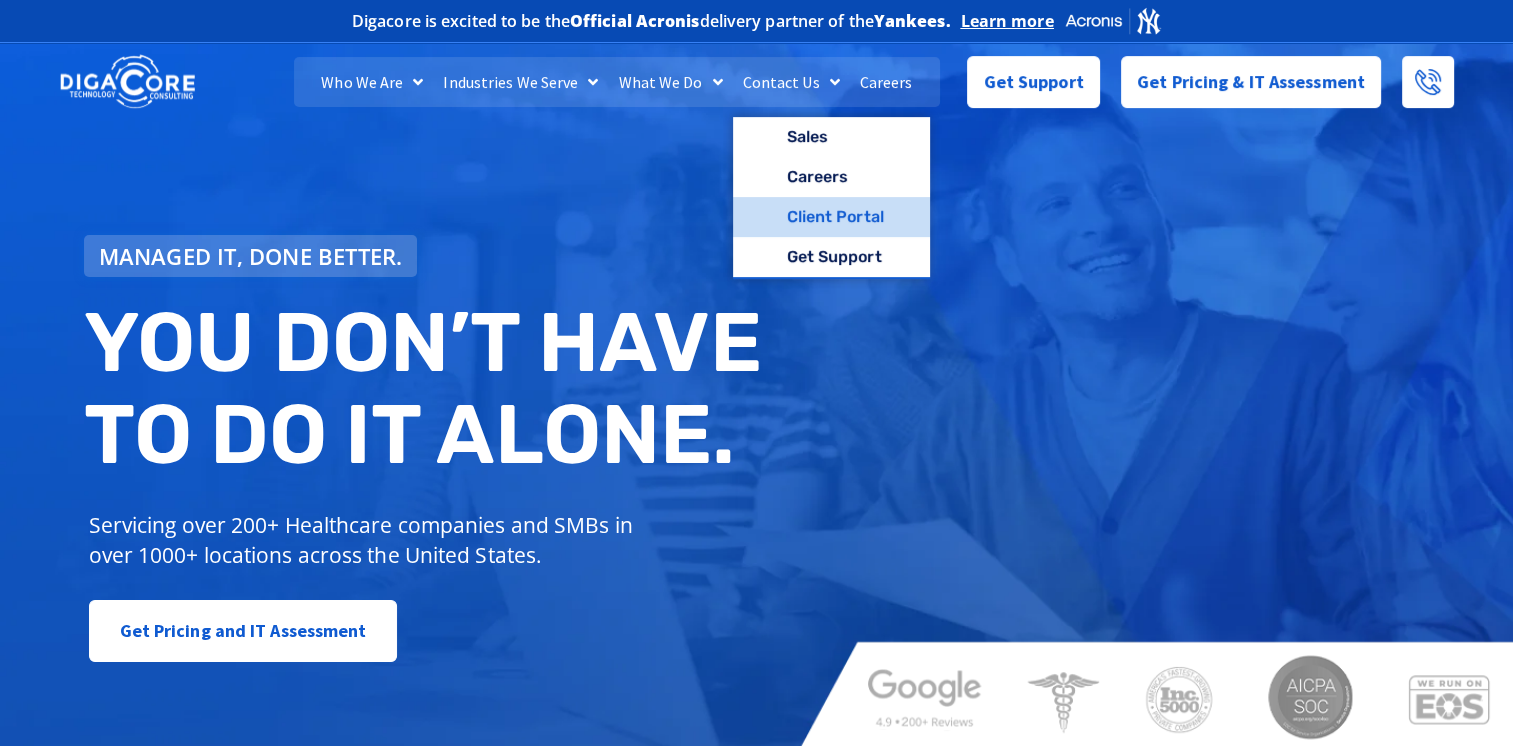 click on "Client Portal" 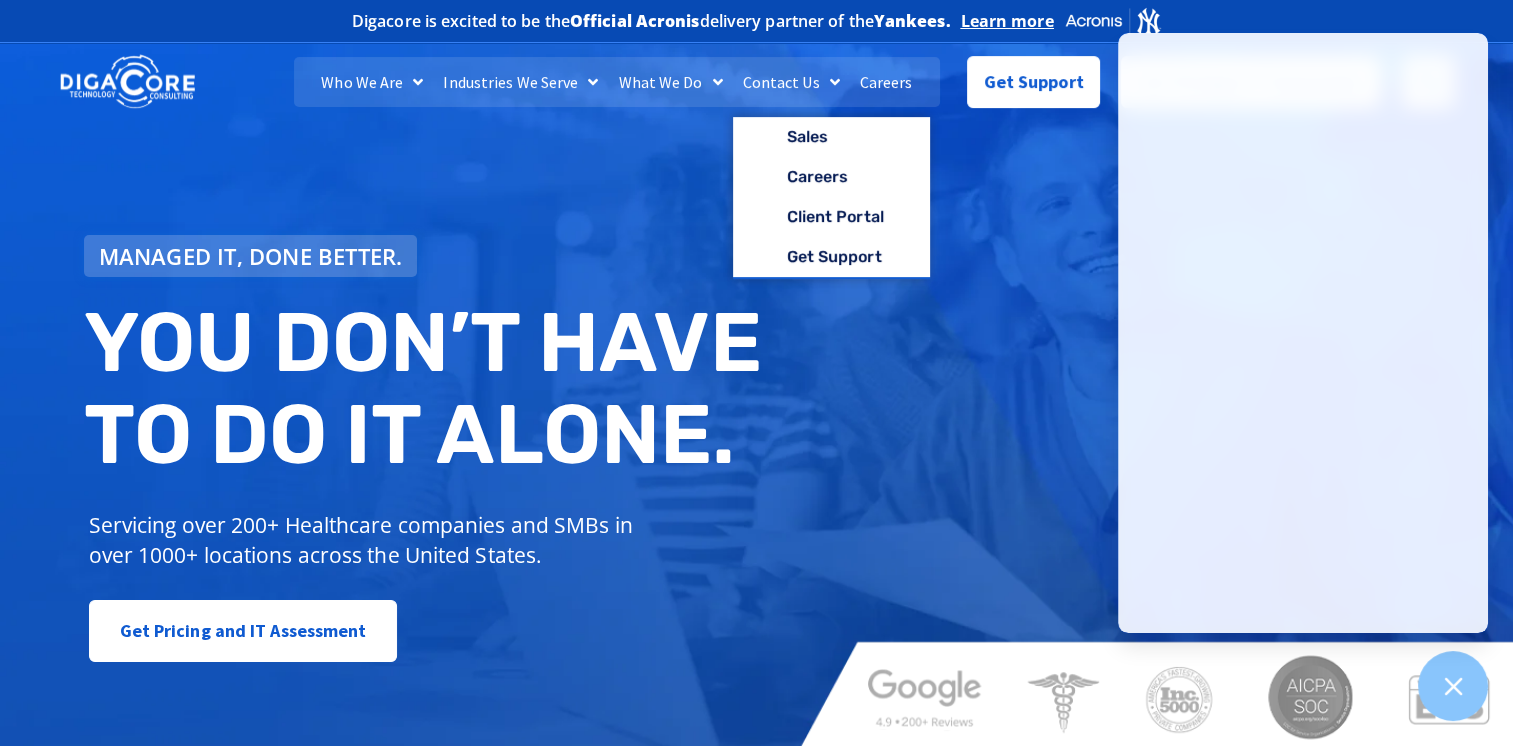 click on "Contact Us" 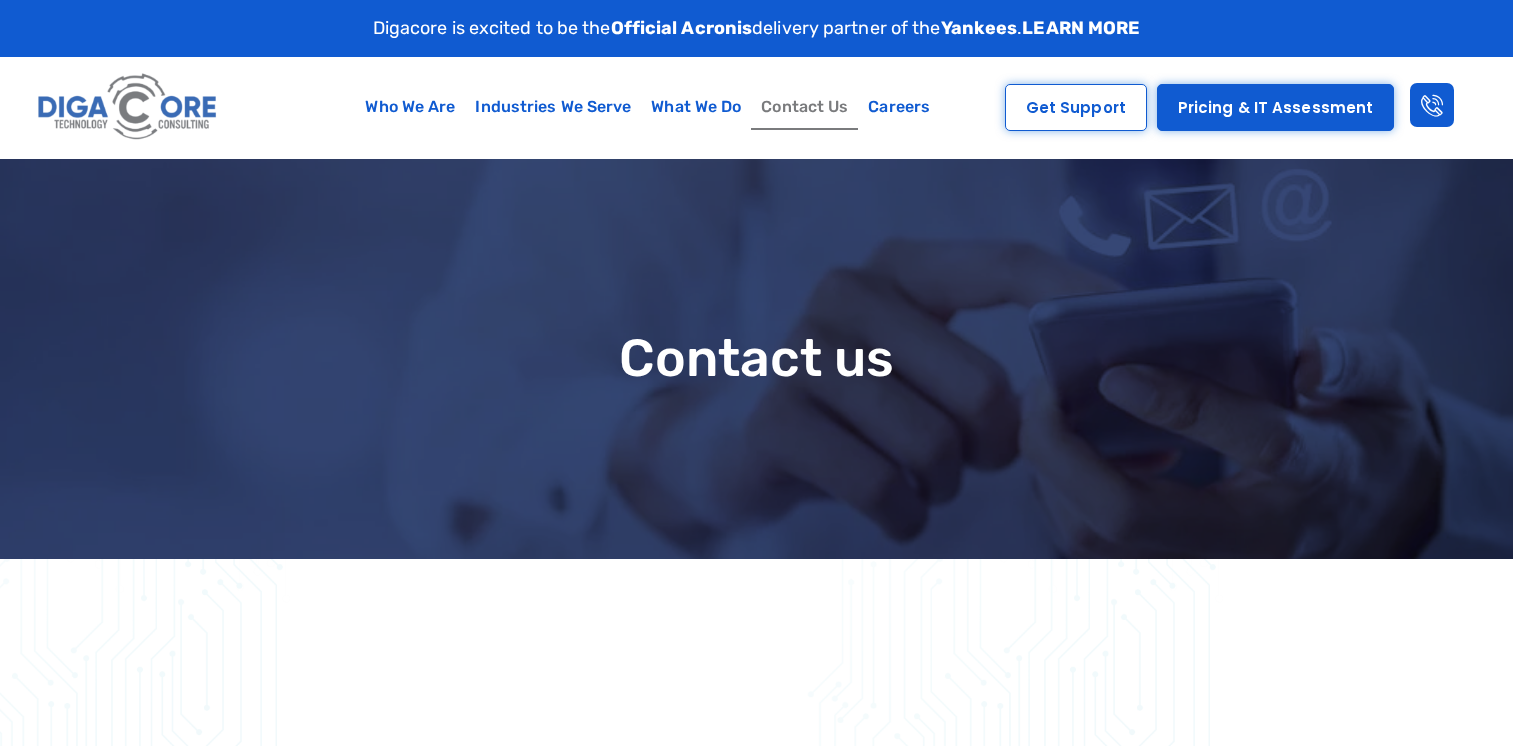 scroll, scrollTop: 0, scrollLeft: 0, axis: both 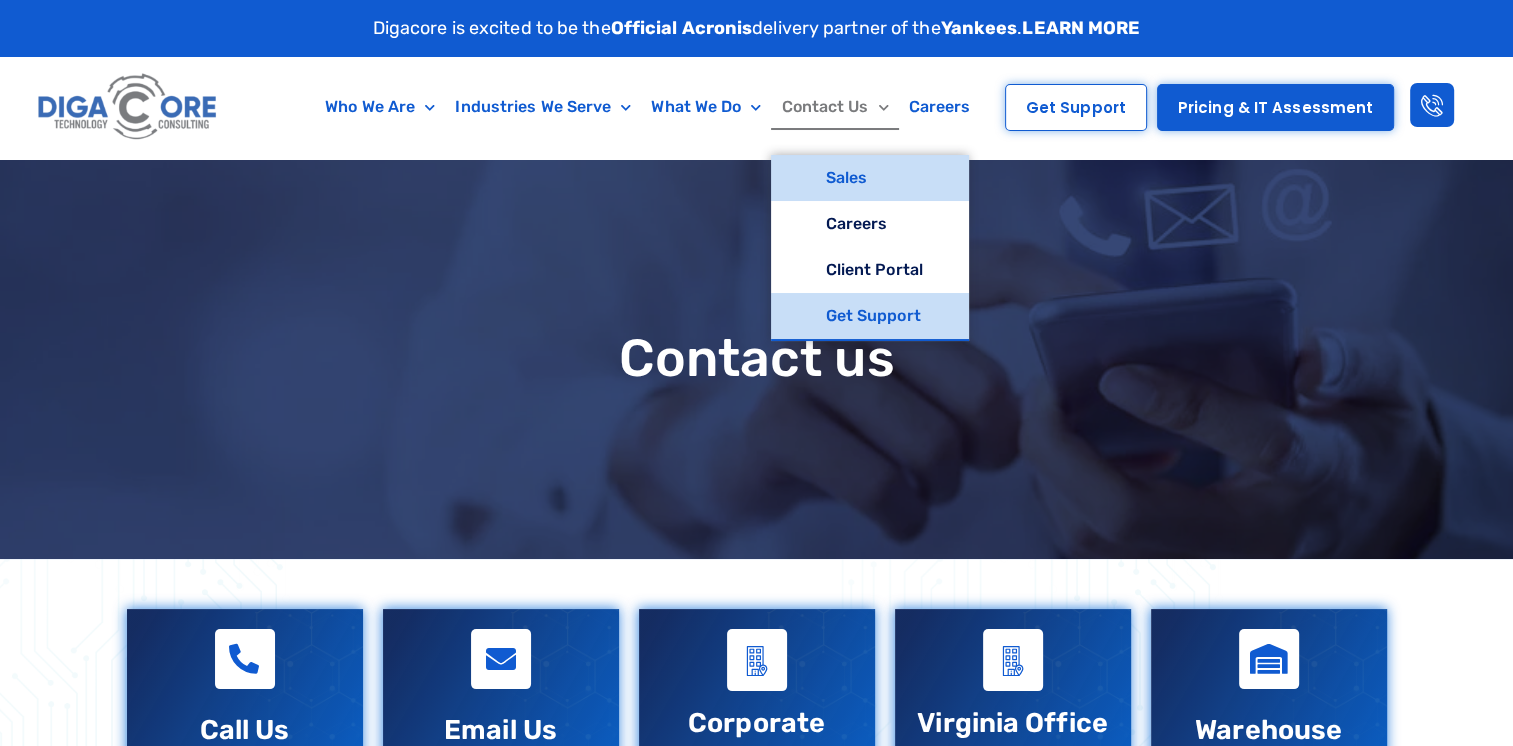 click on "Get Support" 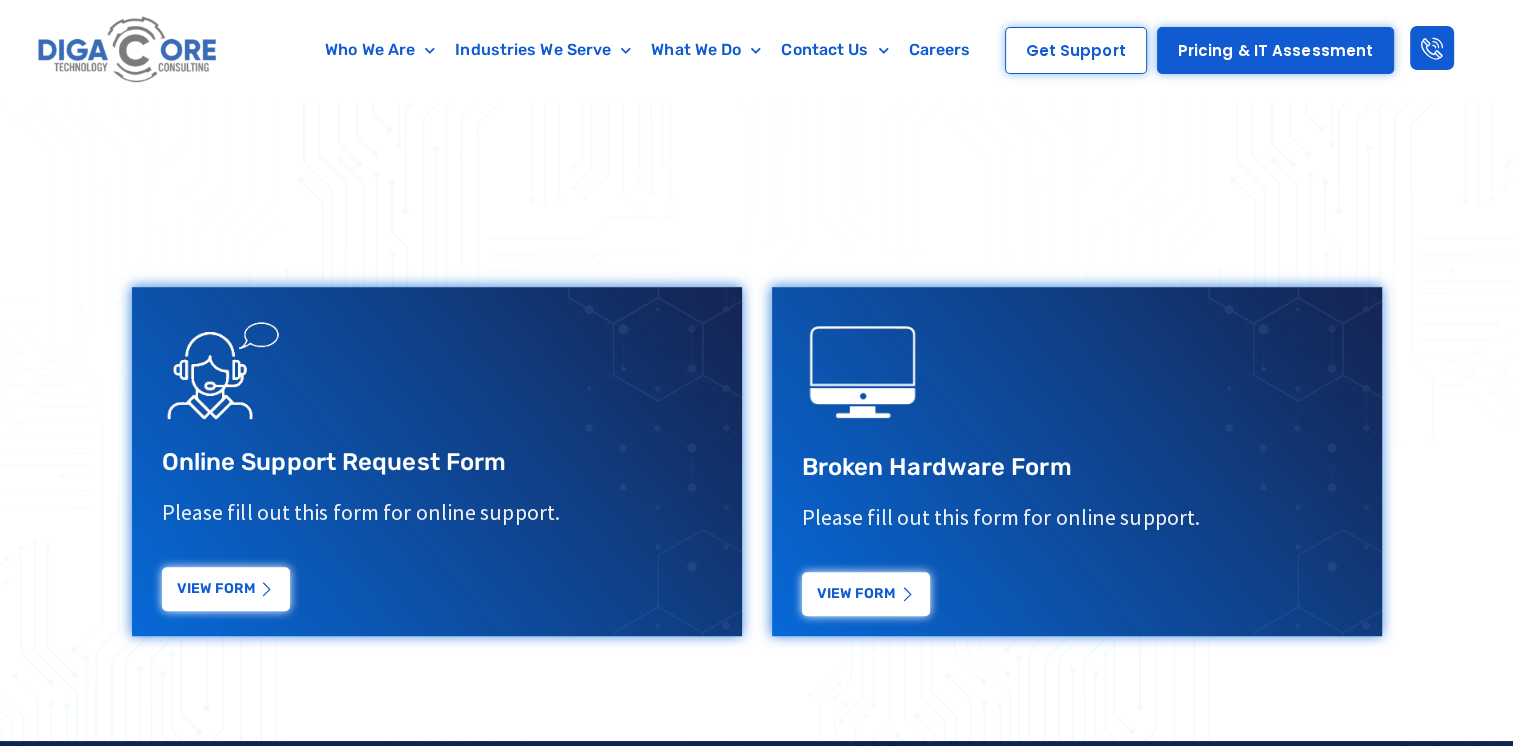 scroll, scrollTop: 1000, scrollLeft: 0, axis: vertical 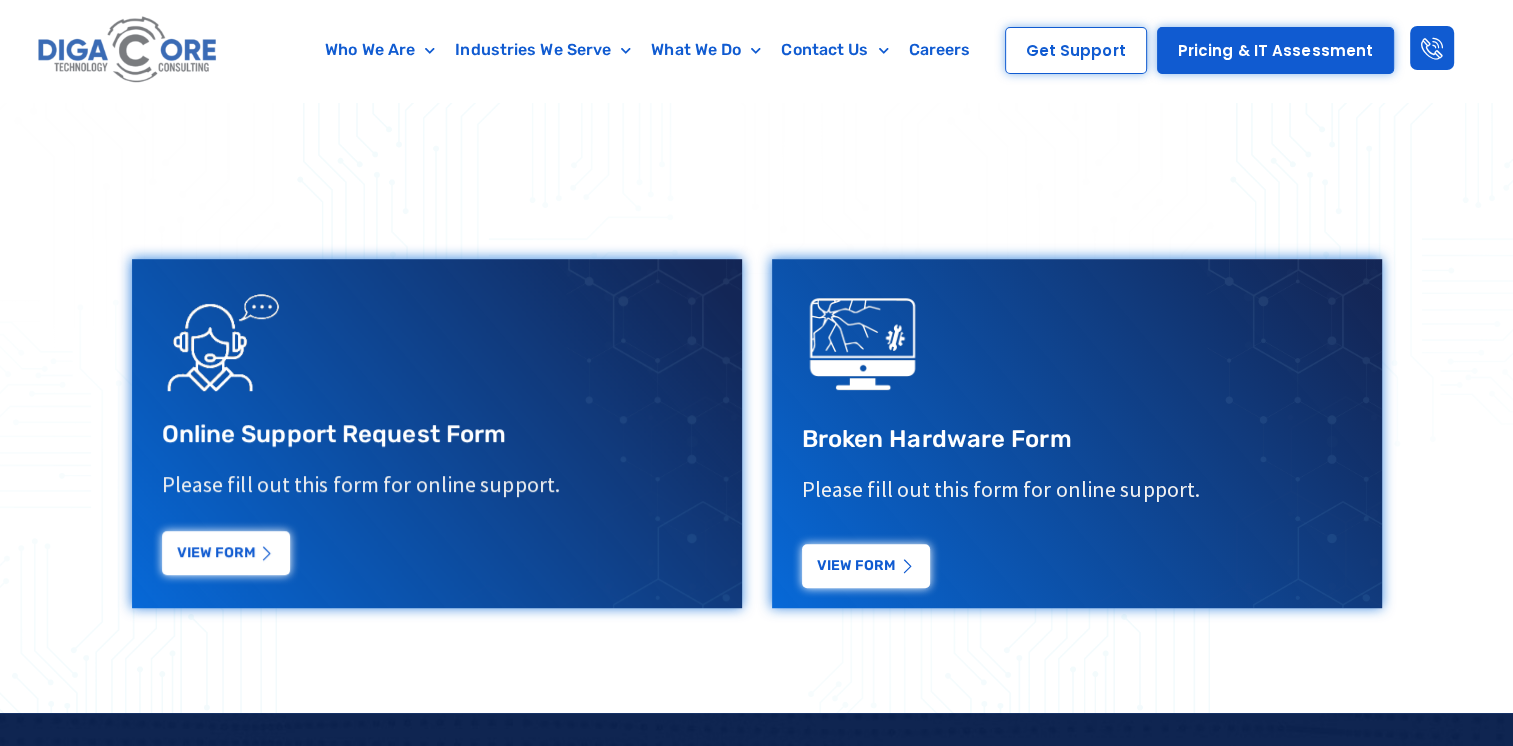 click on "View Form" at bounding box center [226, 556] 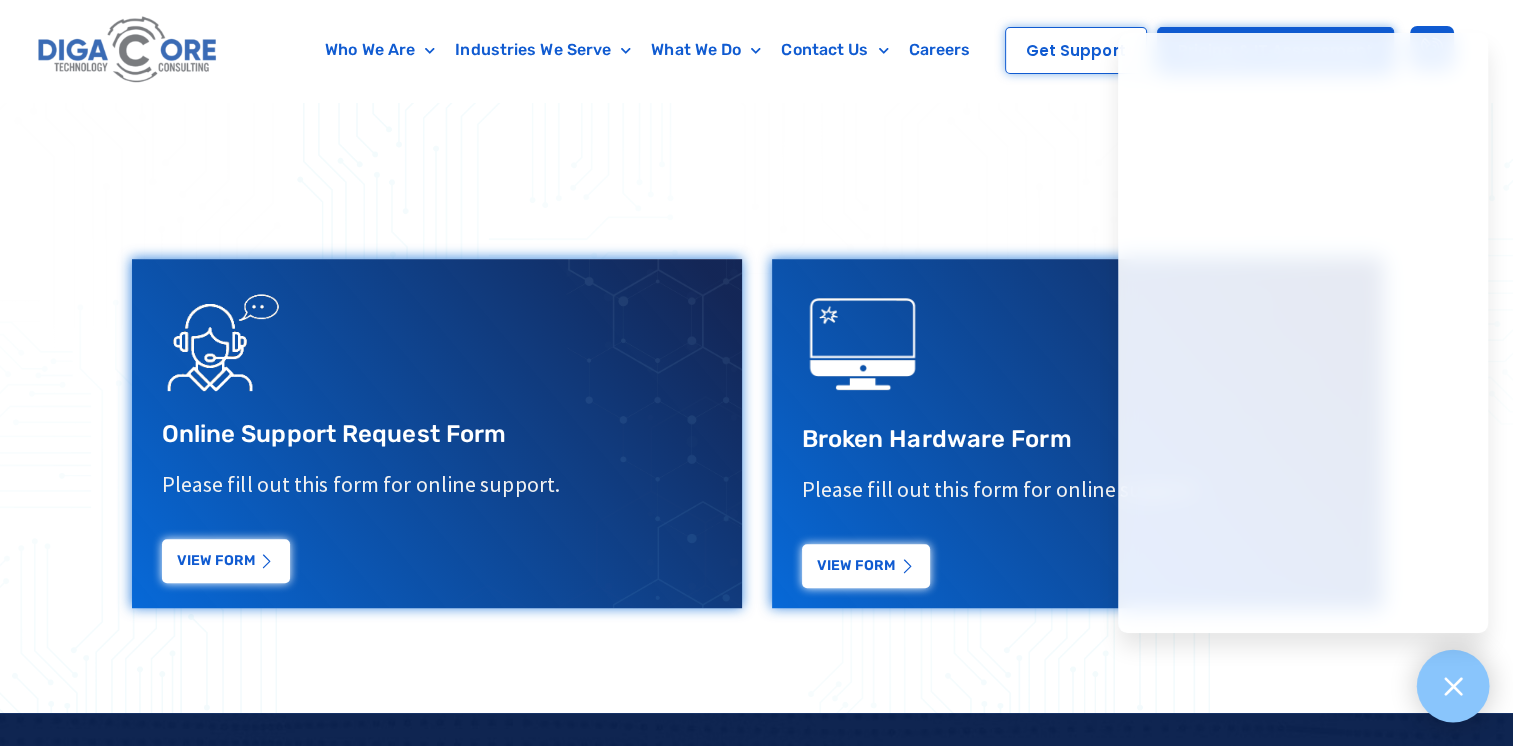 click at bounding box center (1453, 686) 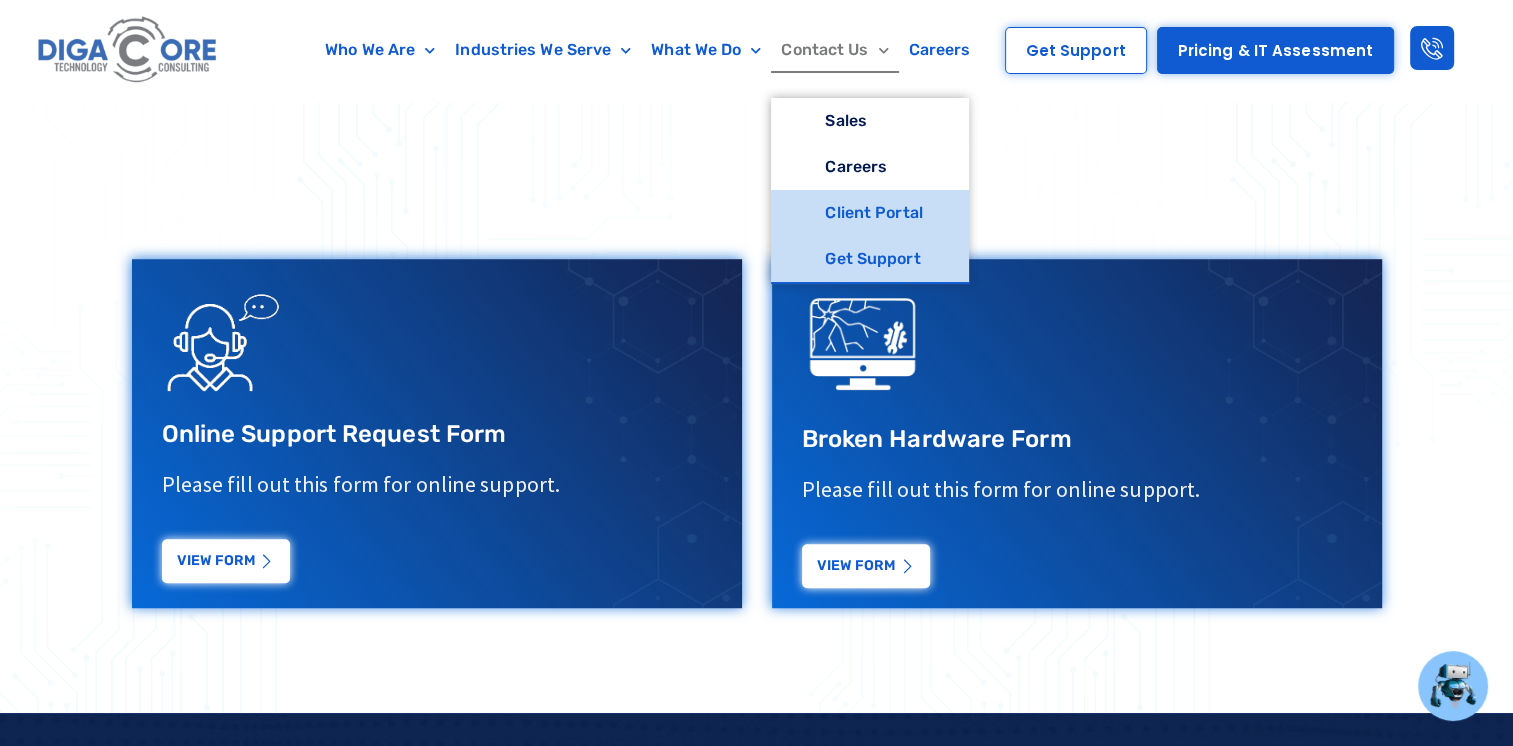 click on "Client Portal" 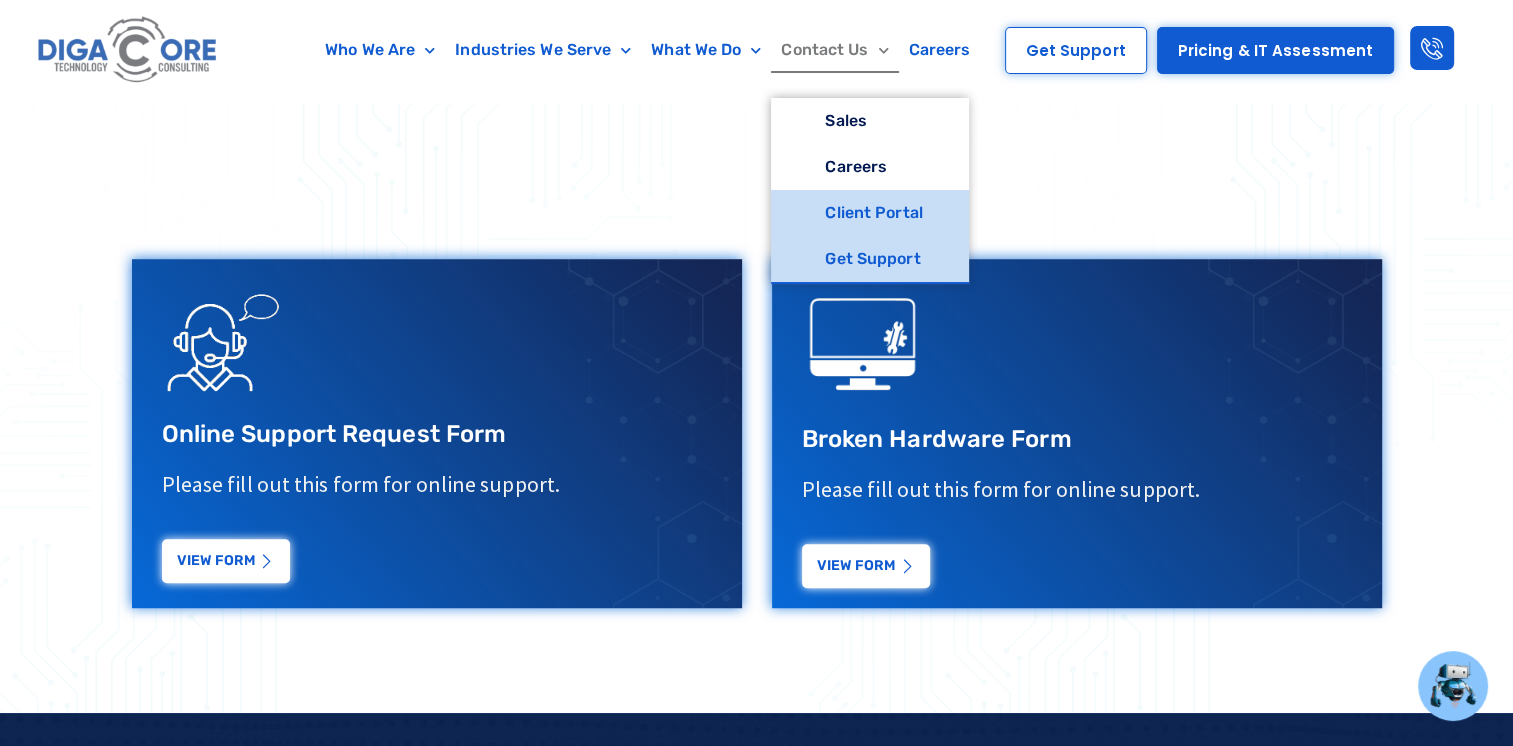 click on "Client Portal" 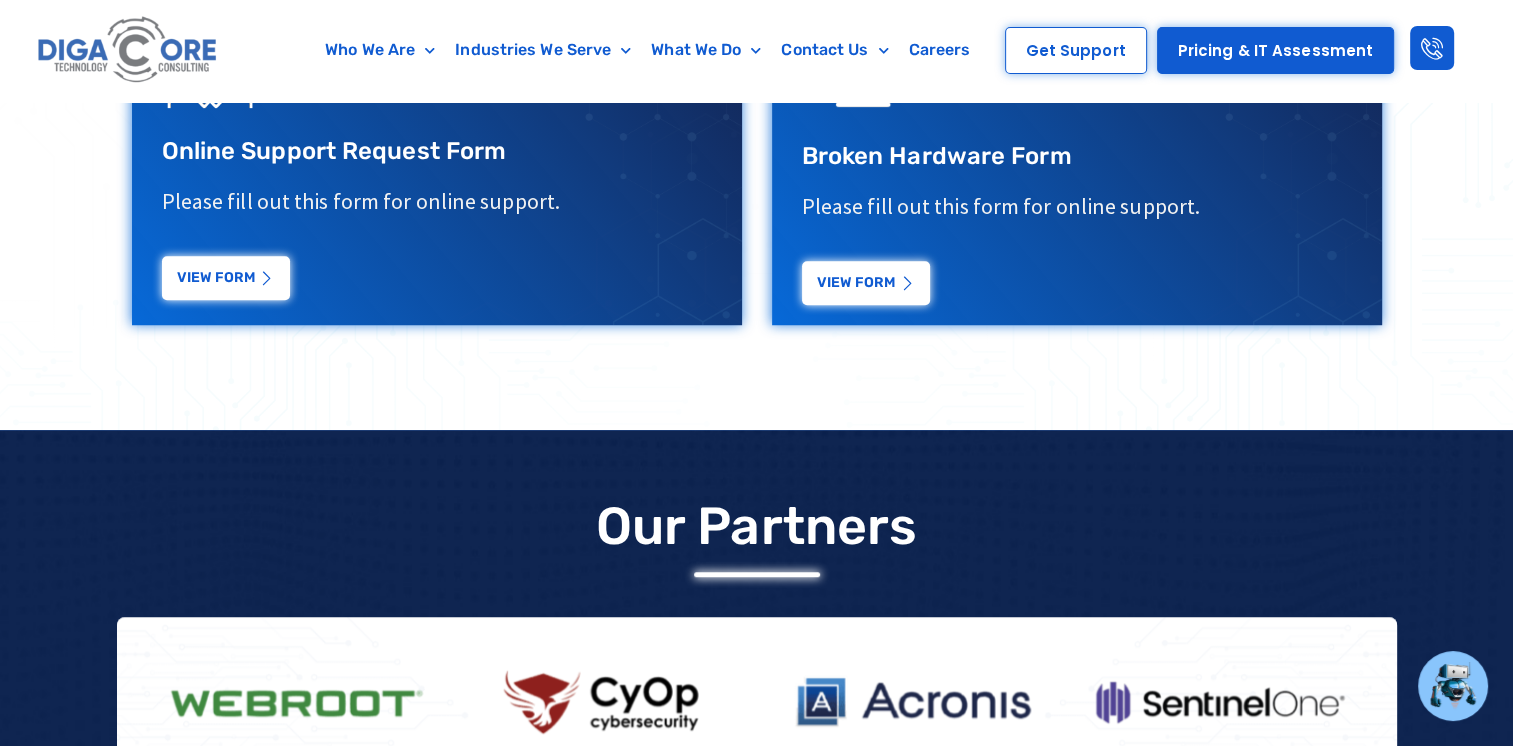 scroll, scrollTop: 668, scrollLeft: 0, axis: vertical 